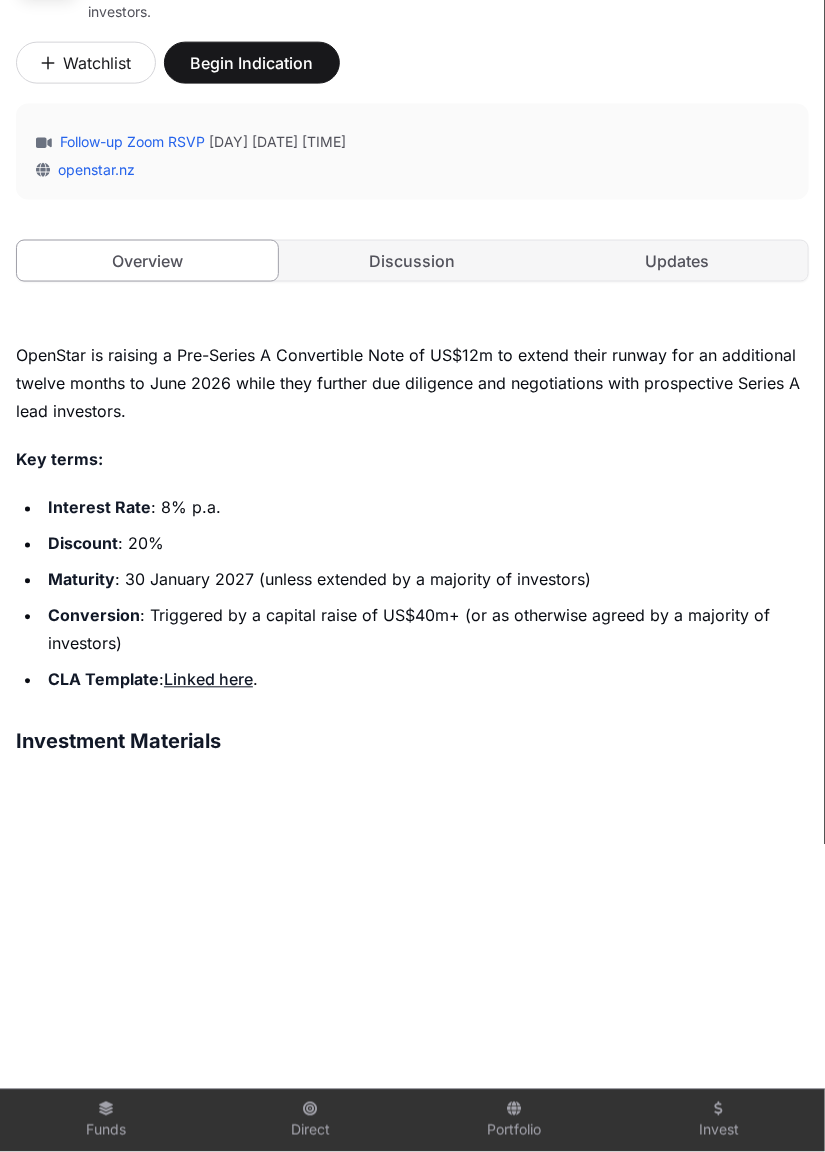 scroll, scrollTop: 682, scrollLeft: 0, axis: vertical 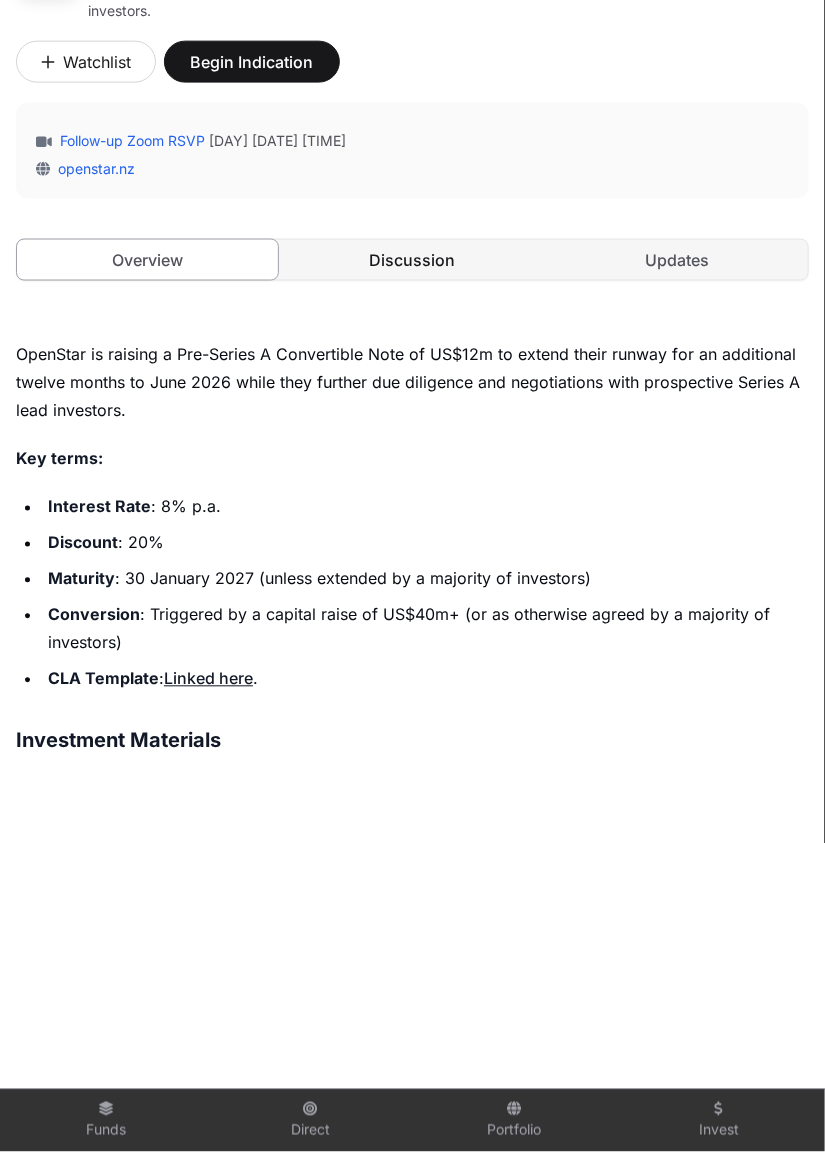 click on "Discussion" 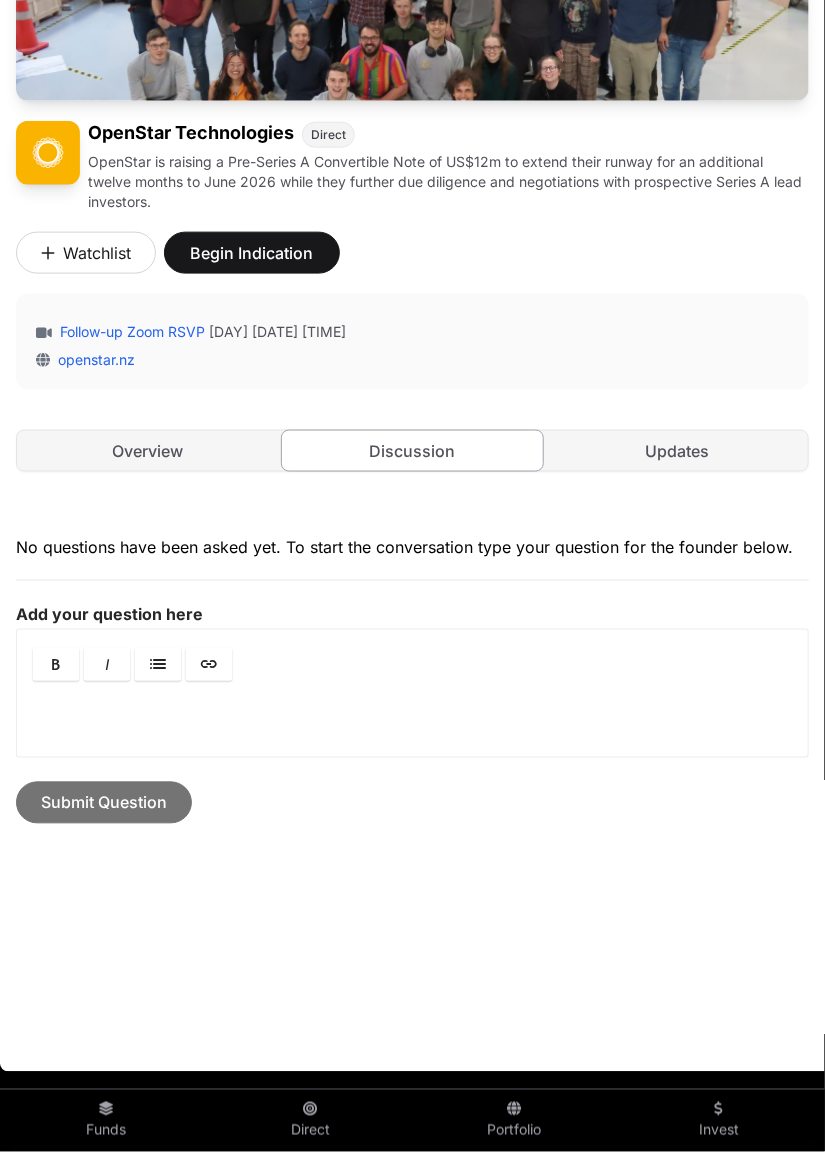 scroll, scrollTop: 395, scrollLeft: 0, axis: vertical 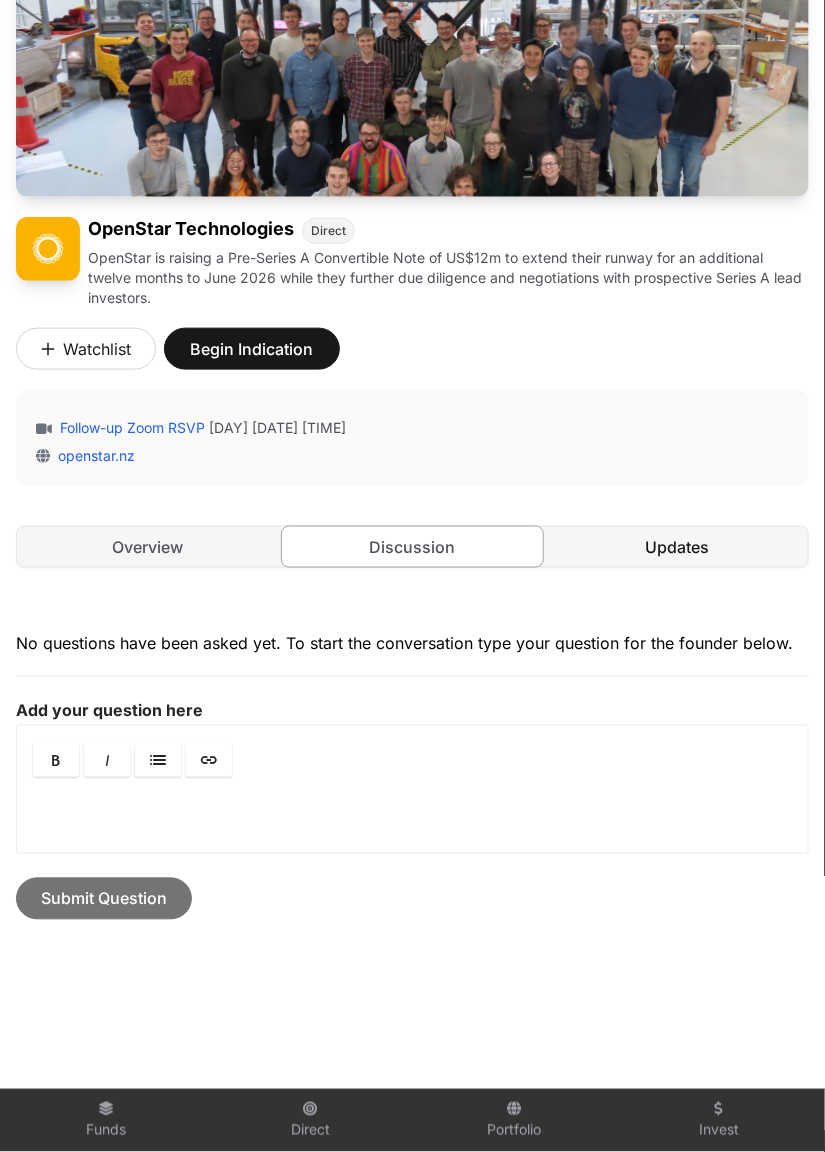 click on "Updates" 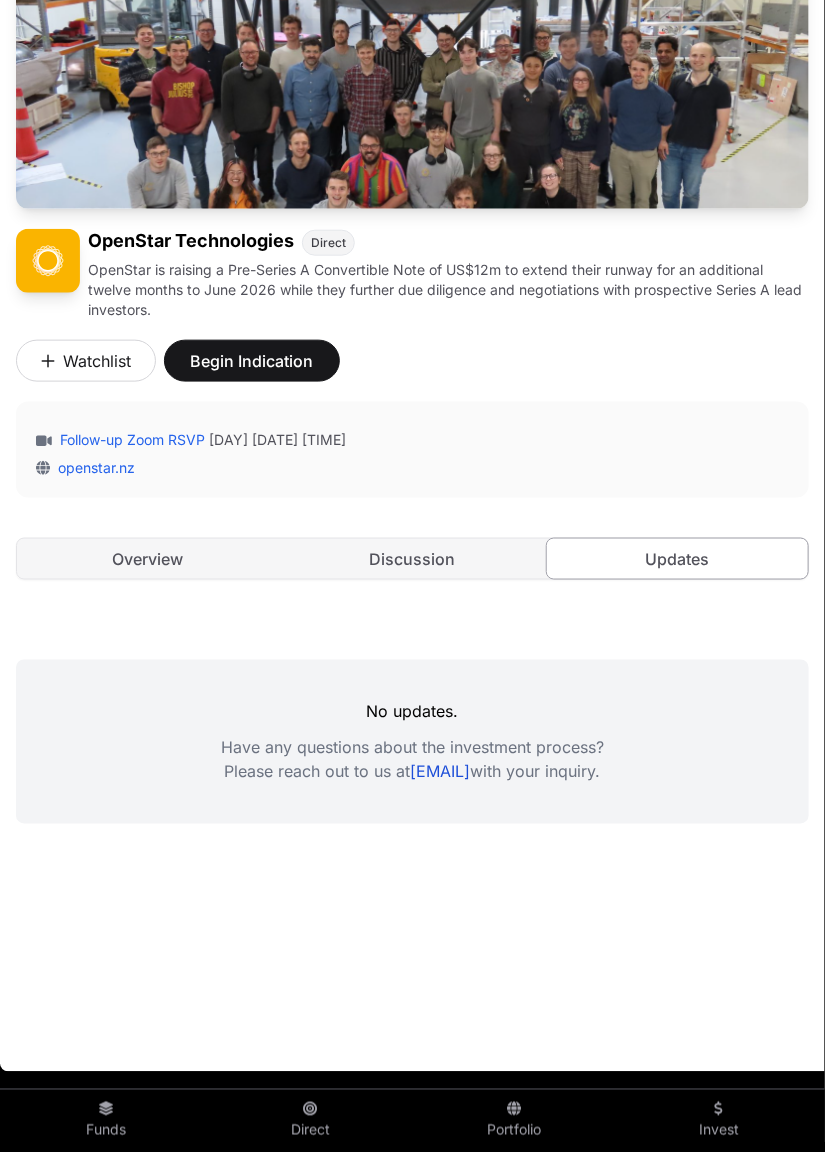 scroll, scrollTop: 288, scrollLeft: 0, axis: vertical 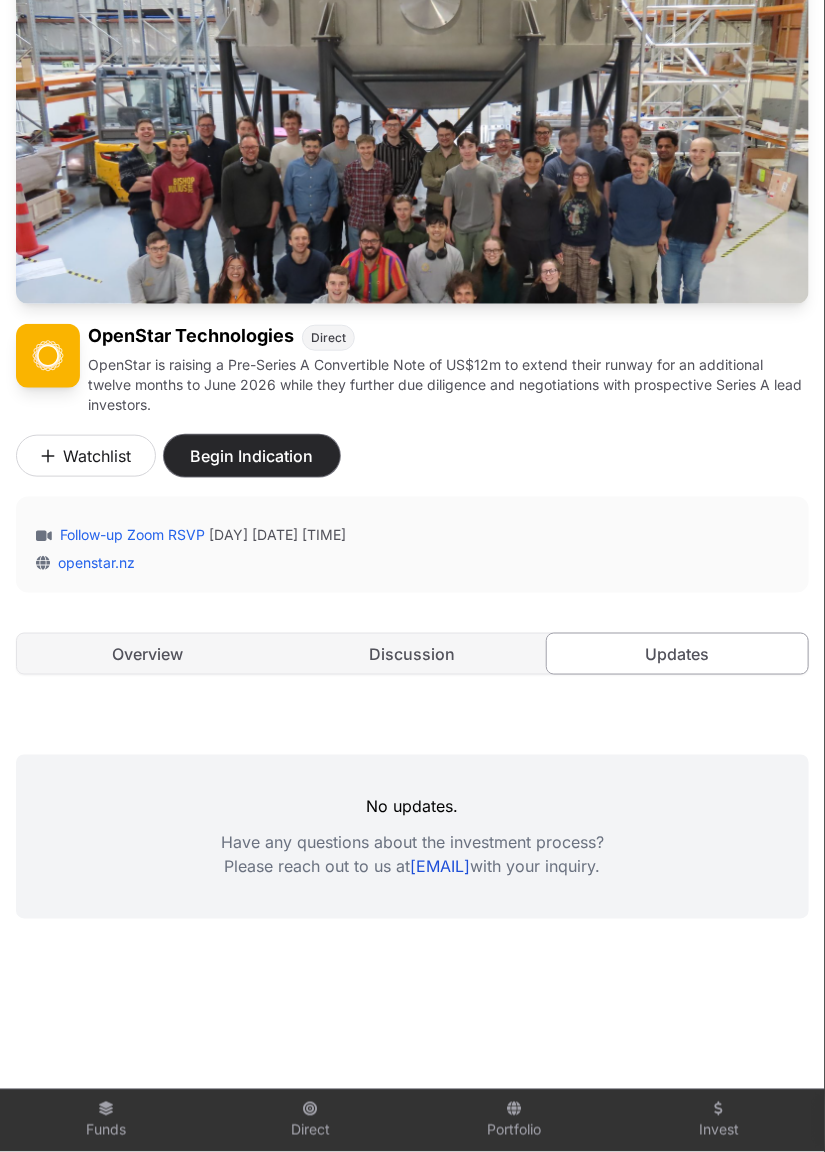 click on "Begin Indication" 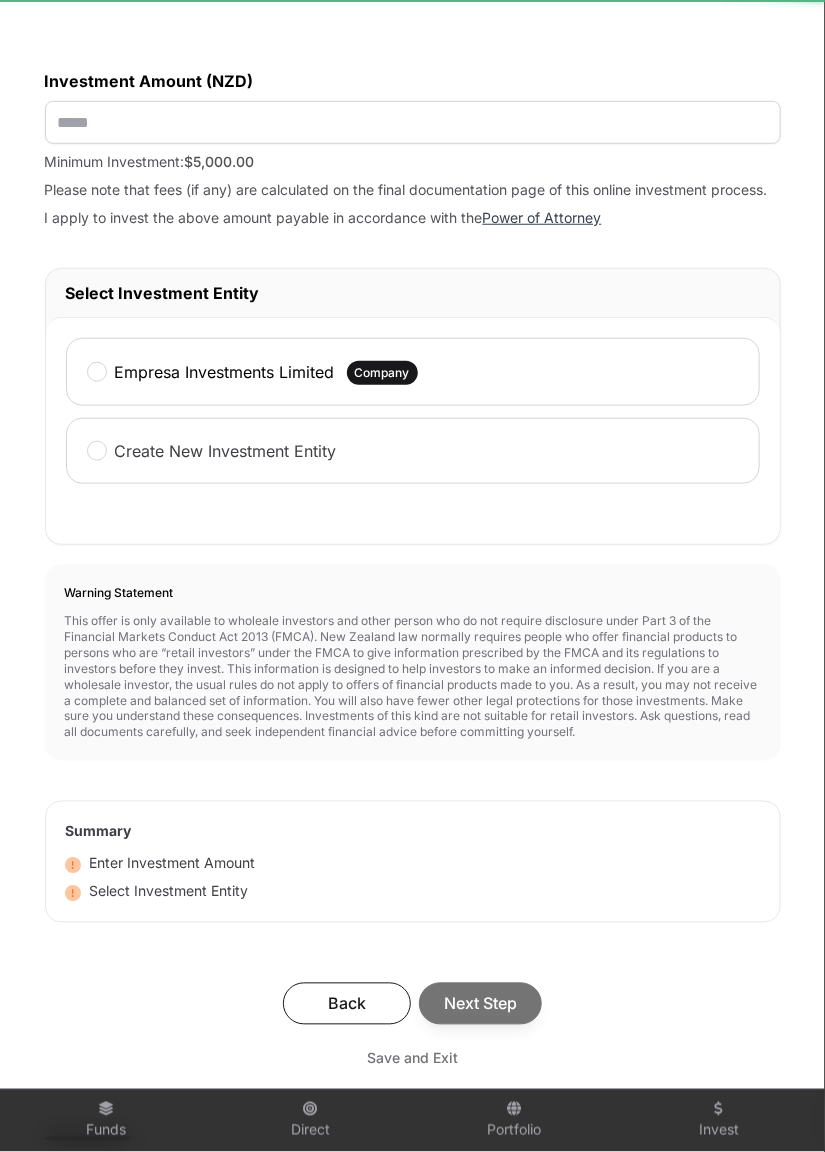 scroll, scrollTop: 0, scrollLeft: 0, axis: both 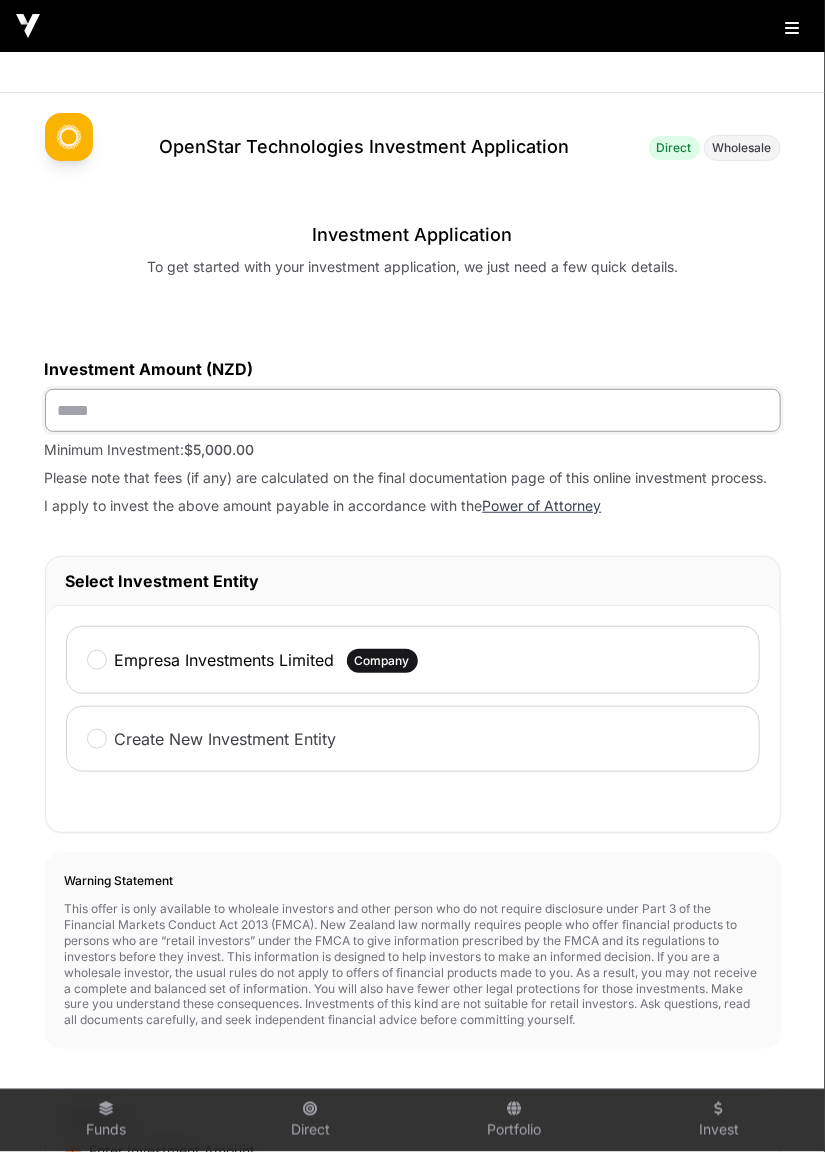 click 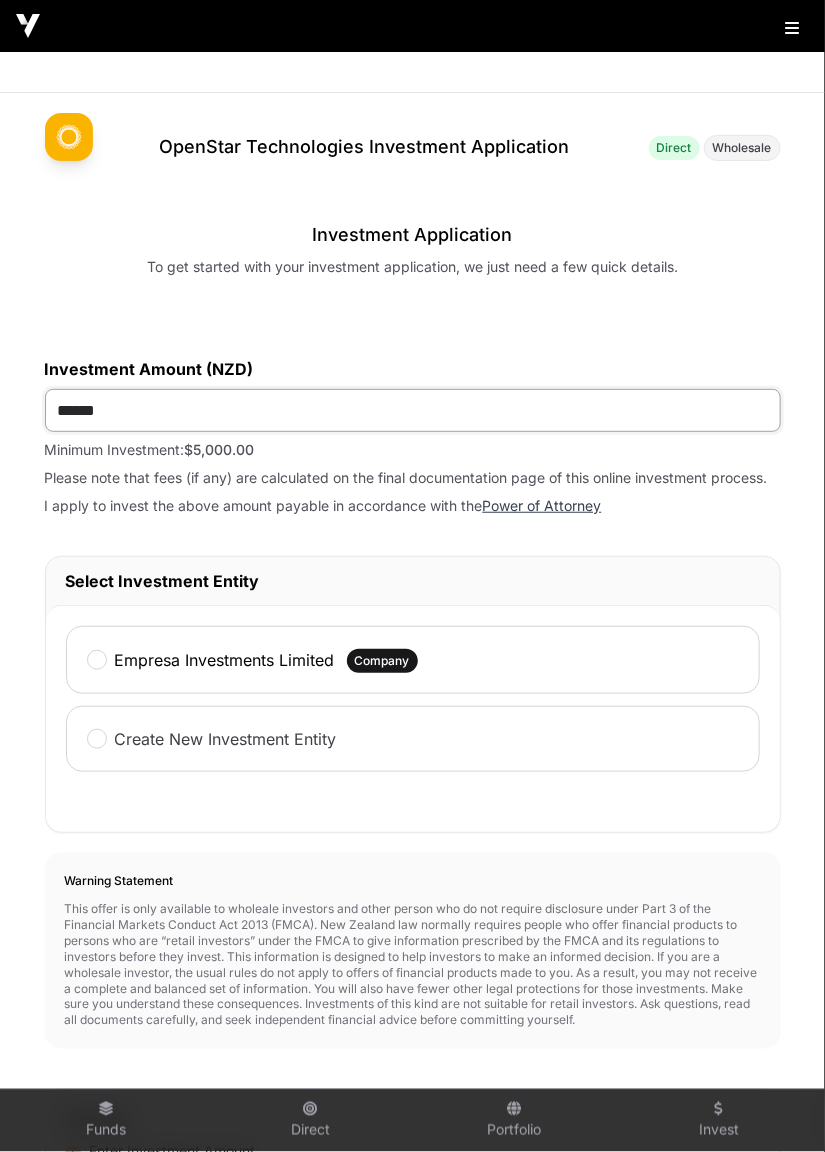 type on "*******" 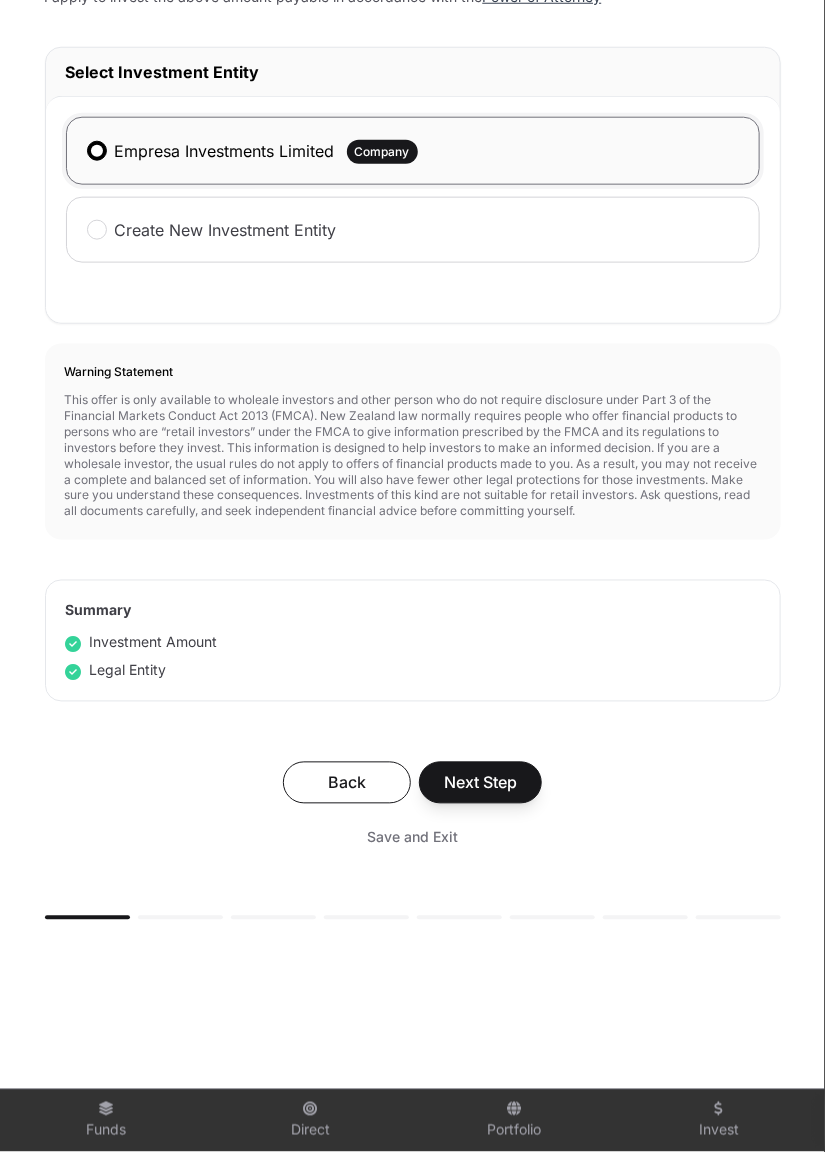 scroll, scrollTop: 512, scrollLeft: 0, axis: vertical 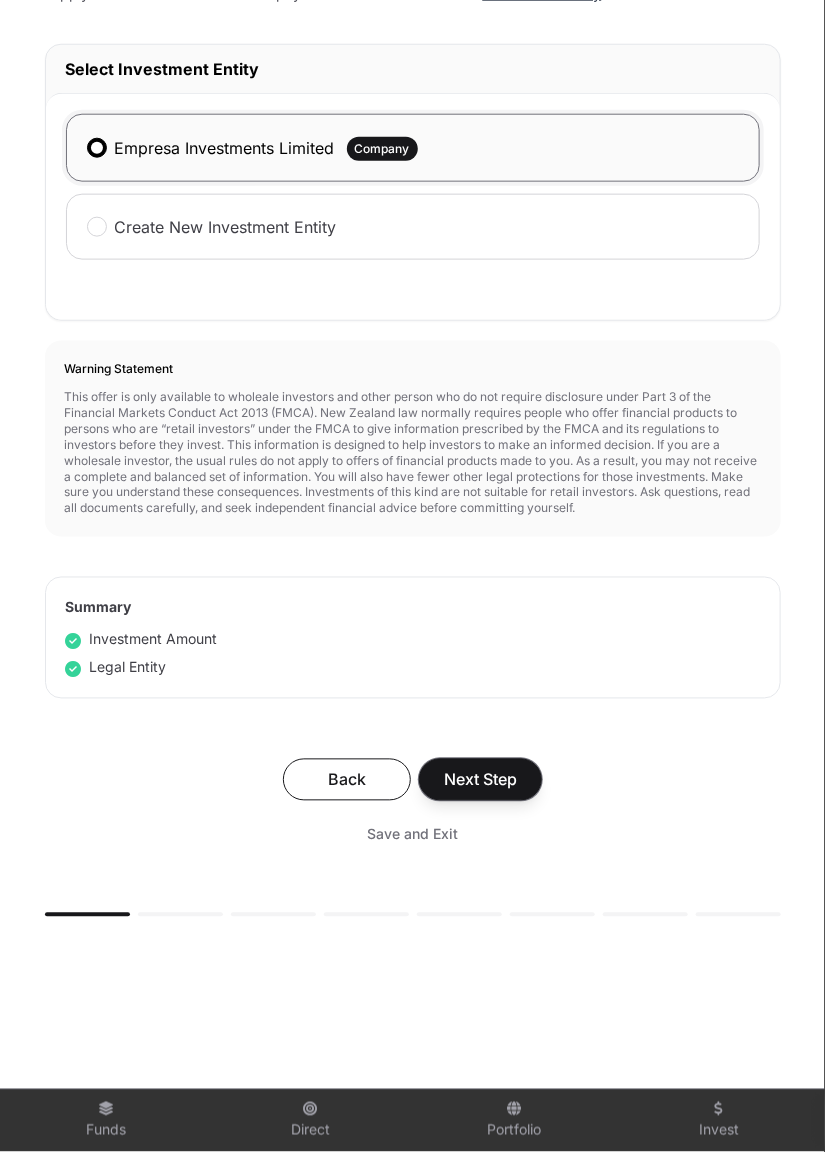 click on "Next Step" 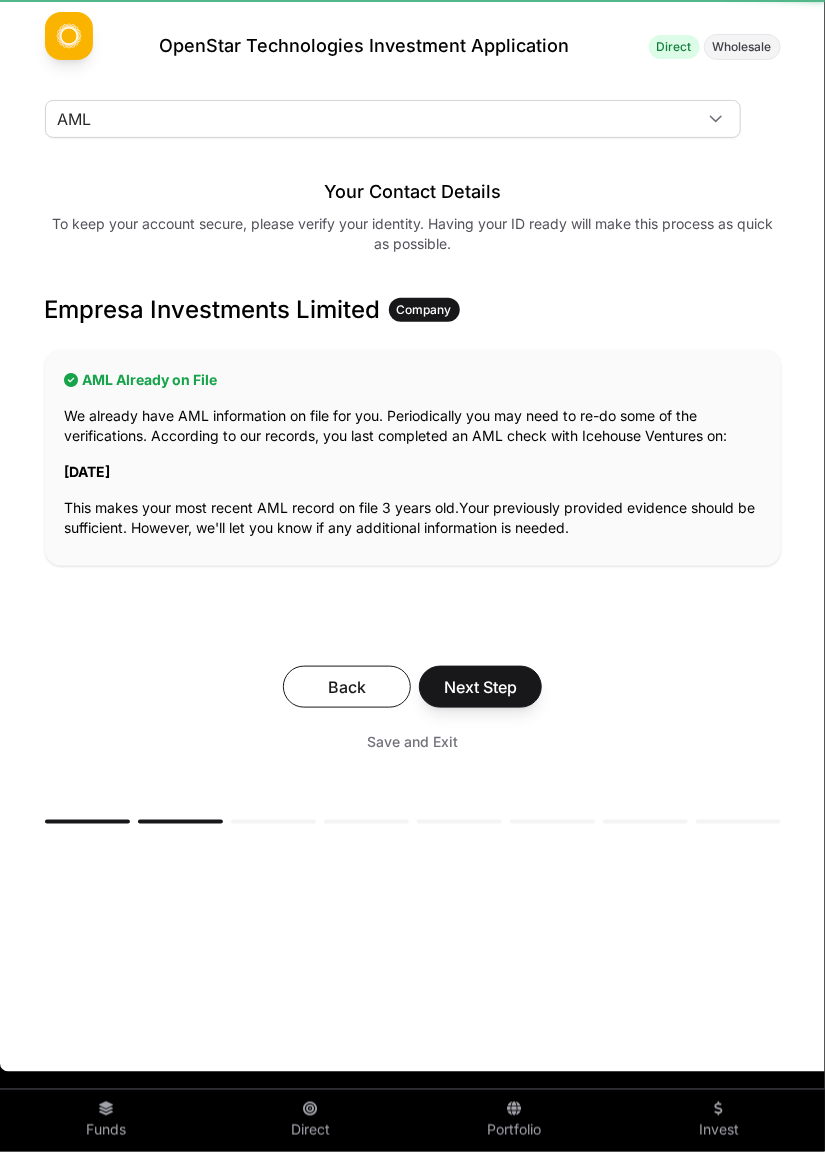 scroll, scrollTop: 0, scrollLeft: 0, axis: both 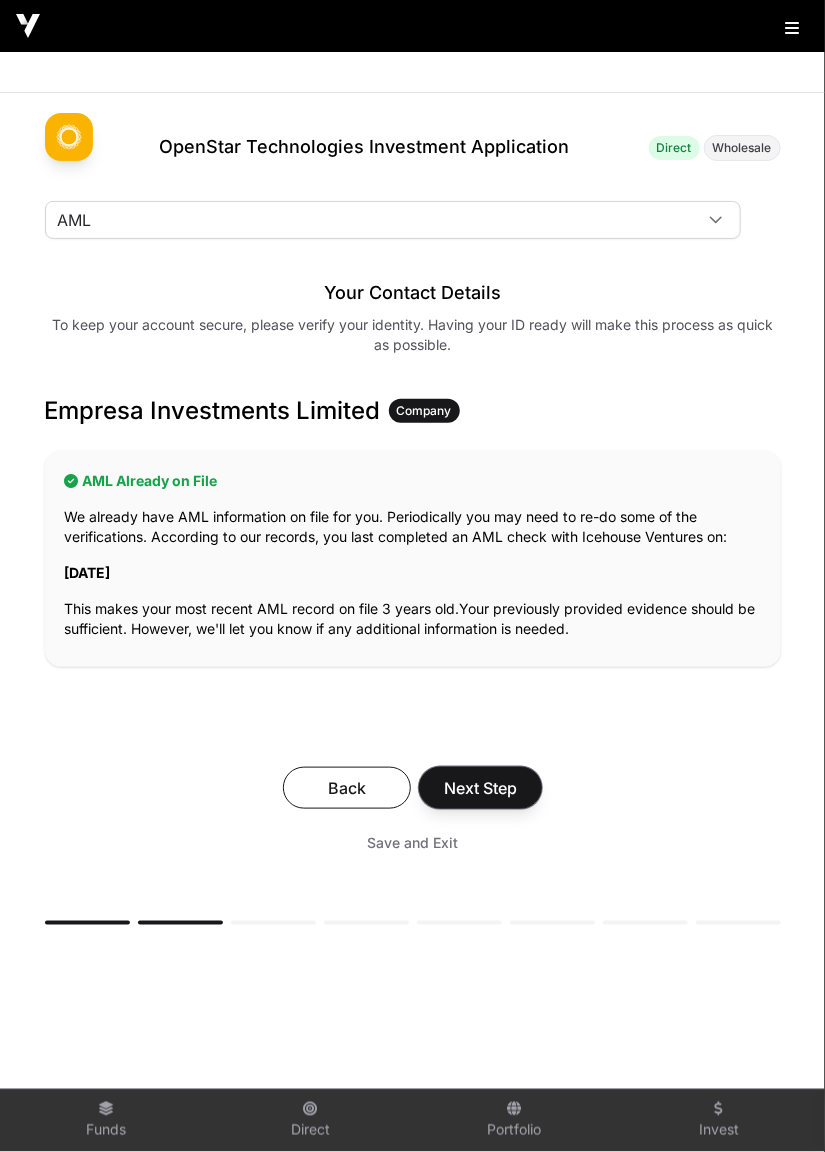 click on "Next Step" 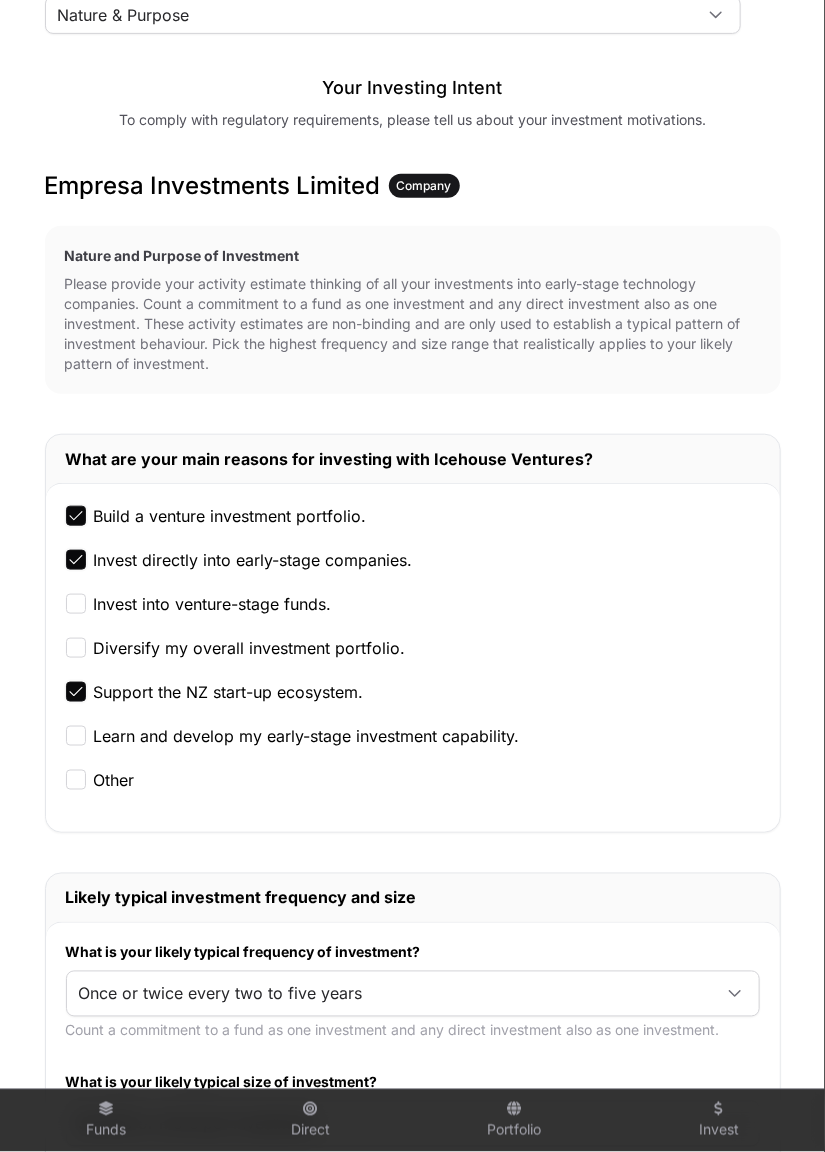 scroll, scrollTop: 208, scrollLeft: 0, axis: vertical 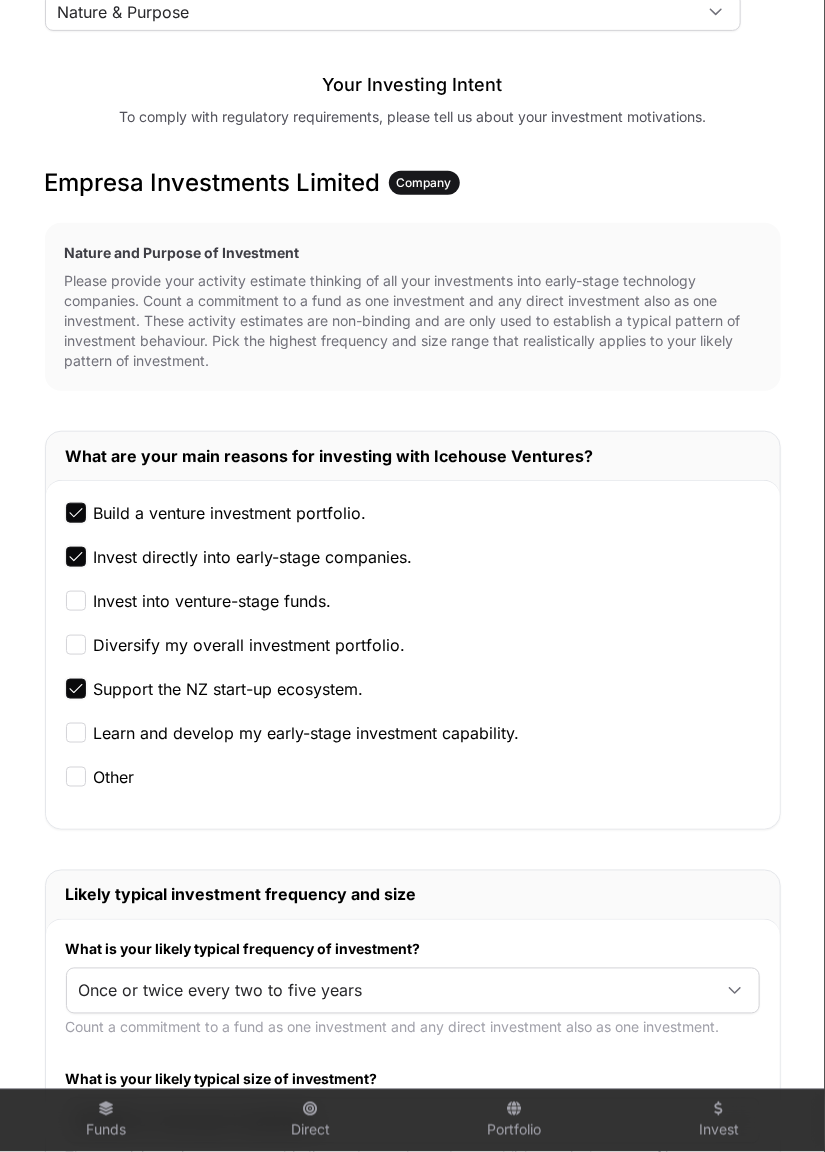 click on "OpenStar Technologies Investment Application Direct Wholesale Nature & Purpose Investment AML Nature & Purpose Wholesale Power of Attorney Tax Certificate Bank Details Summary Your Investing Intent To comply with regulatory requirements, please tell us about your investment motivations. [COMPANY_NAME] Company Nature and Purpose of Investment Please provide your activity estimate thinking of all your investments into early-stage technology companies. Count a commitment to a fund as one investment and any direct investment also as one investment. These activity estimates are non-binding and are only used to establish a typical pattern of investment behaviour. Pick the highest frequency and size range that realistically applies to your likely pattern of investment. What are your main reasons for investing with Icehouse Ventures? Build a venture investment portfolio. Invest directly into early-stage companies. Invest into venture-stage funds. Diversify my overall investment portfolio." 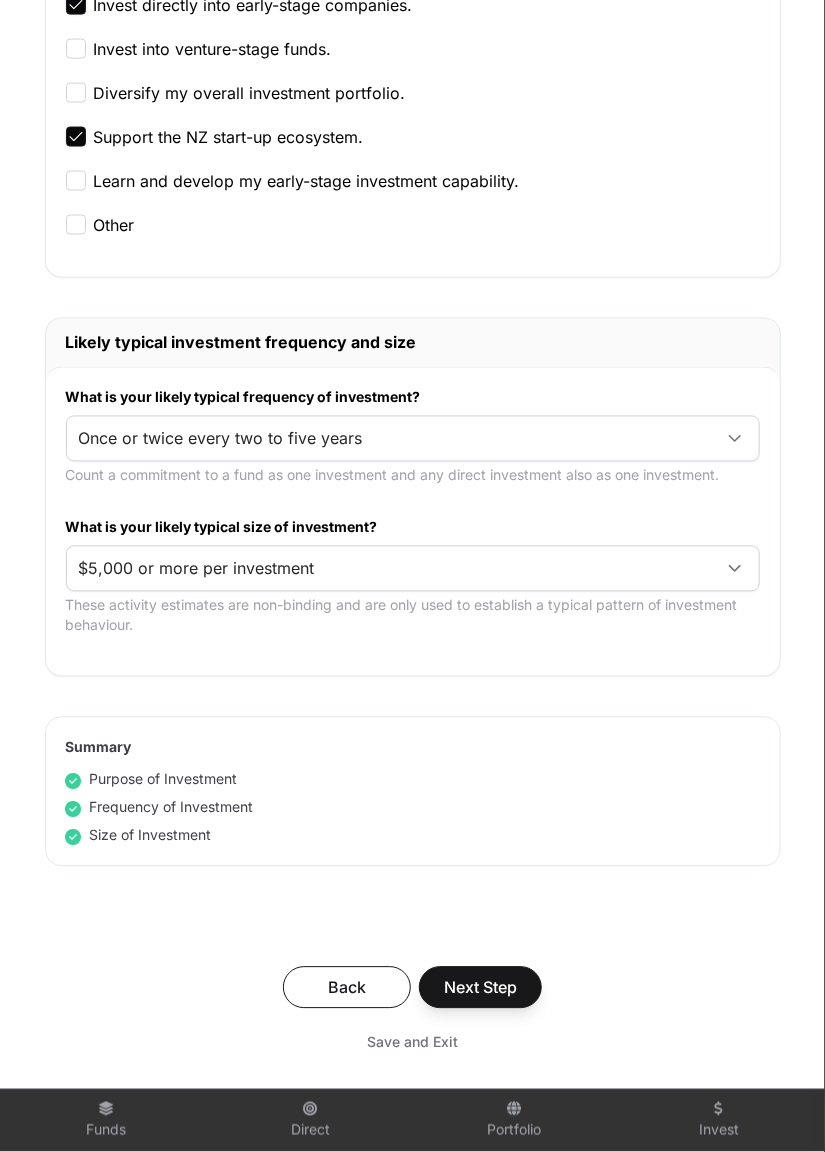 scroll, scrollTop: 761, scrollLeft: 0, axis: vertical 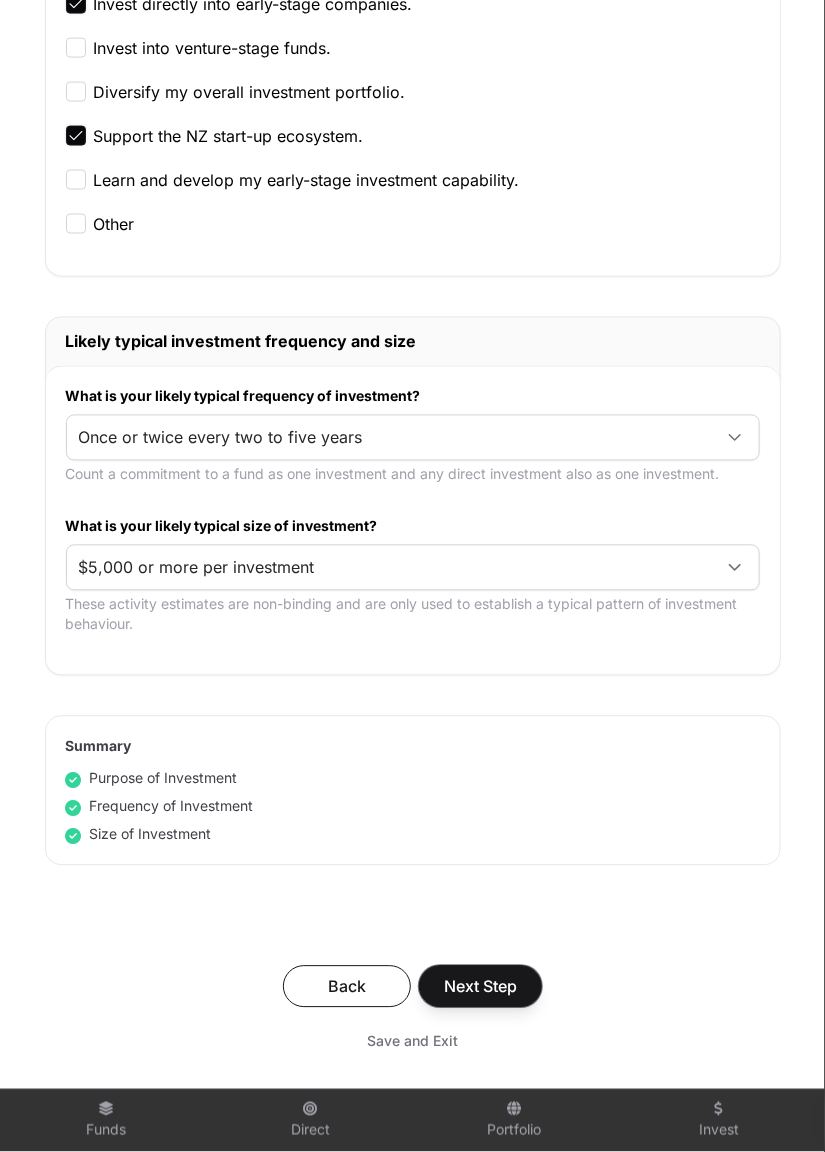 click on "Next Step" 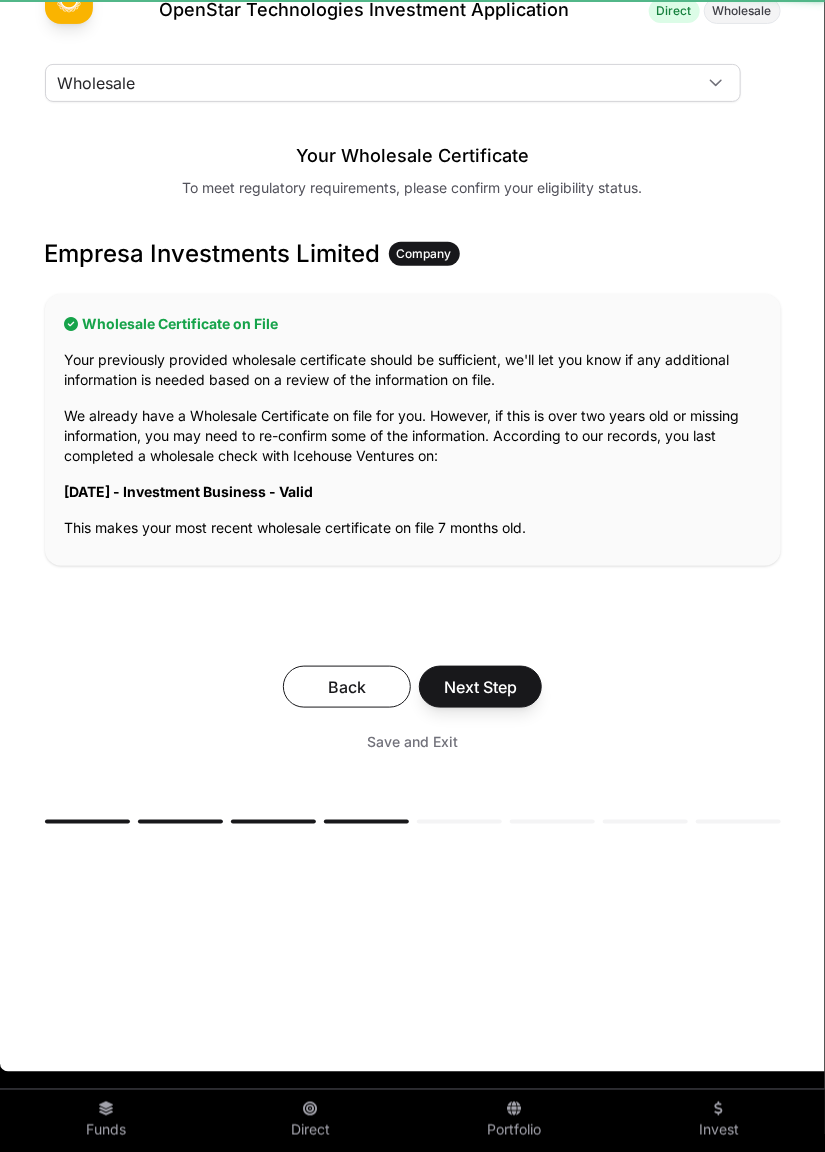 scroll, scrollTop: 0, scrollLeft: 0, axis: both 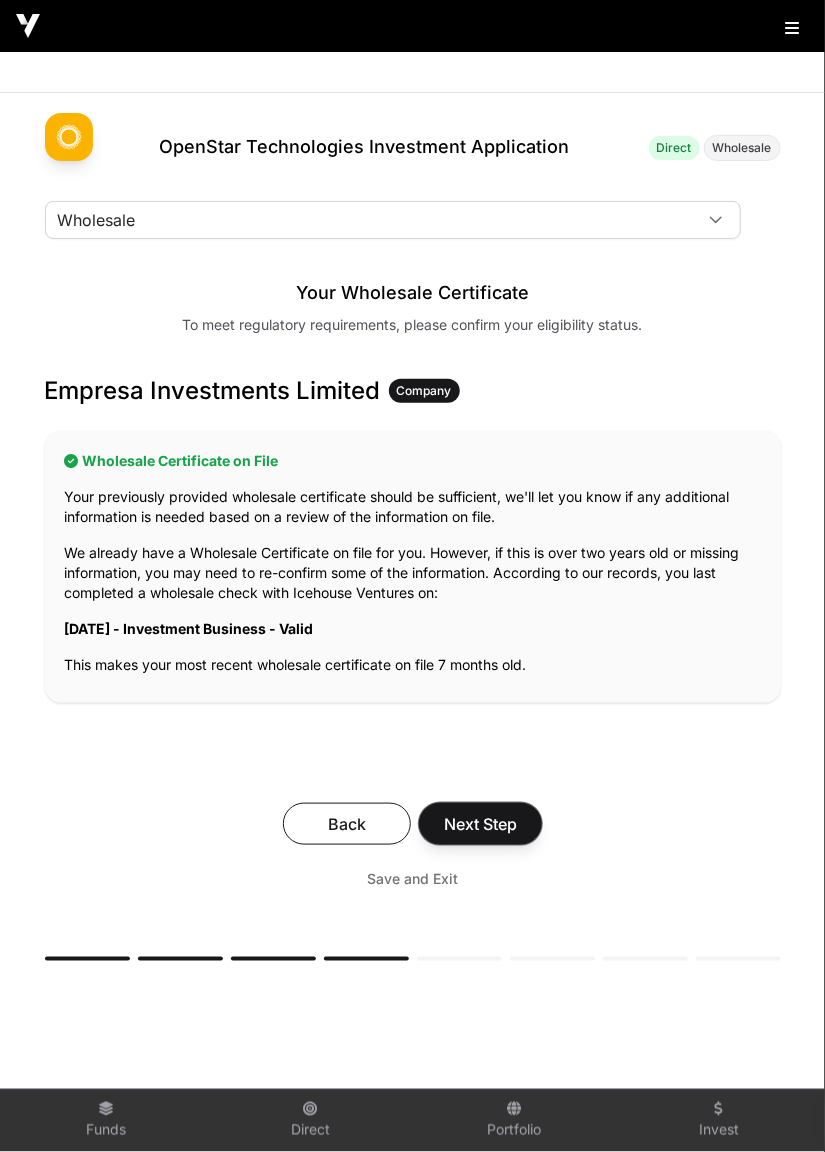click on "Next Step" 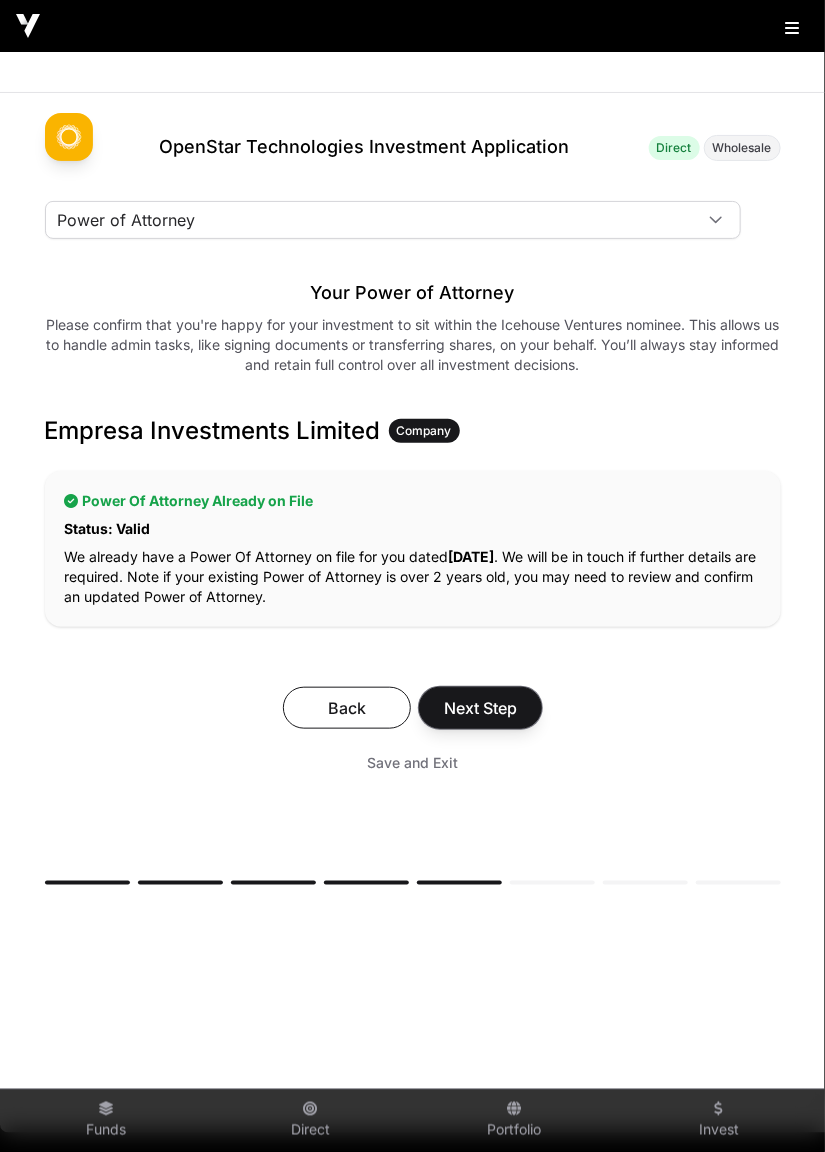 click on "Next Step" 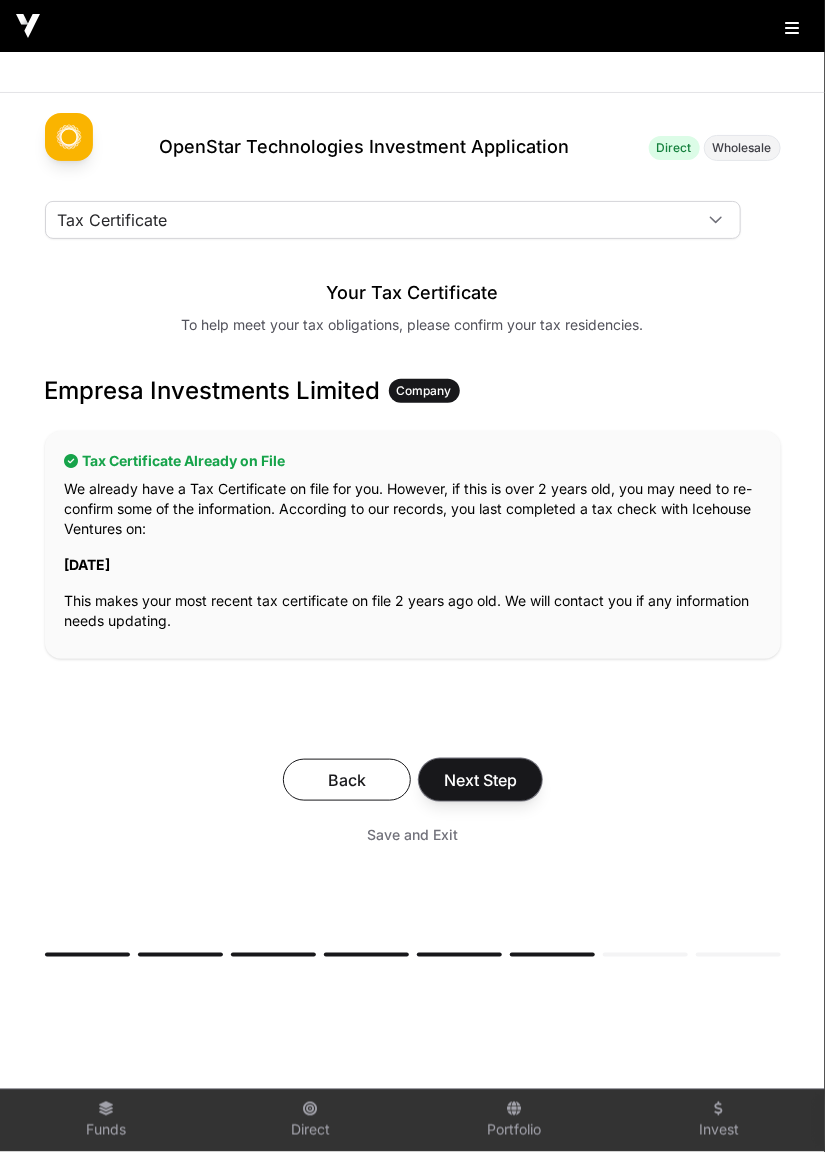 click on "Next Step" 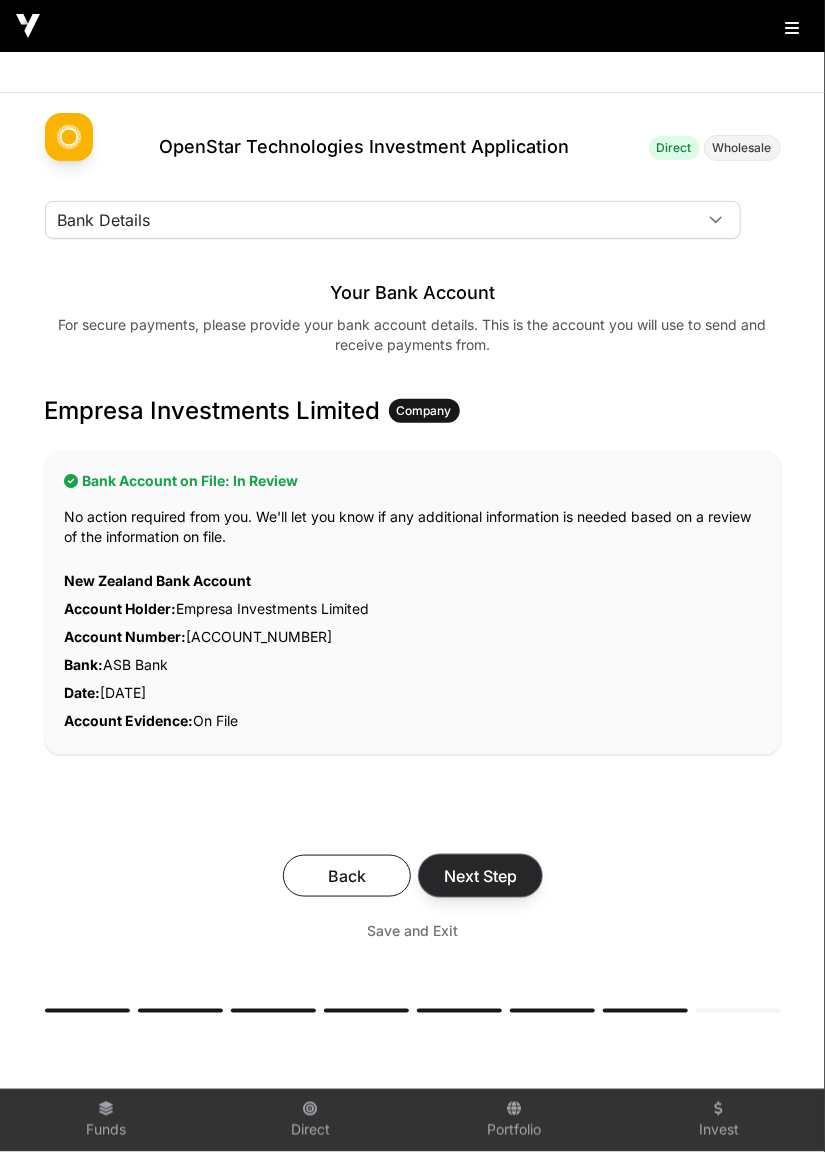 click on "Next Step" 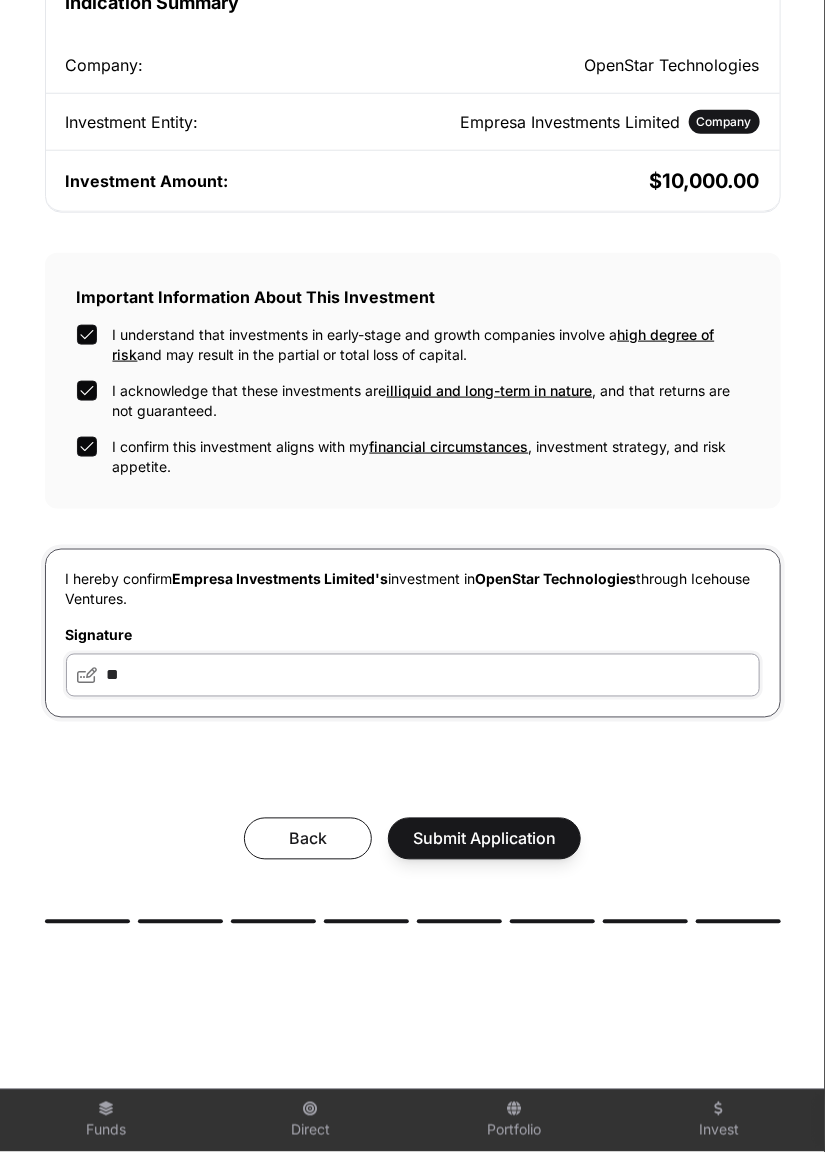 scroll, scrollTop: 433, scrollLeft: 0, axis: vertical 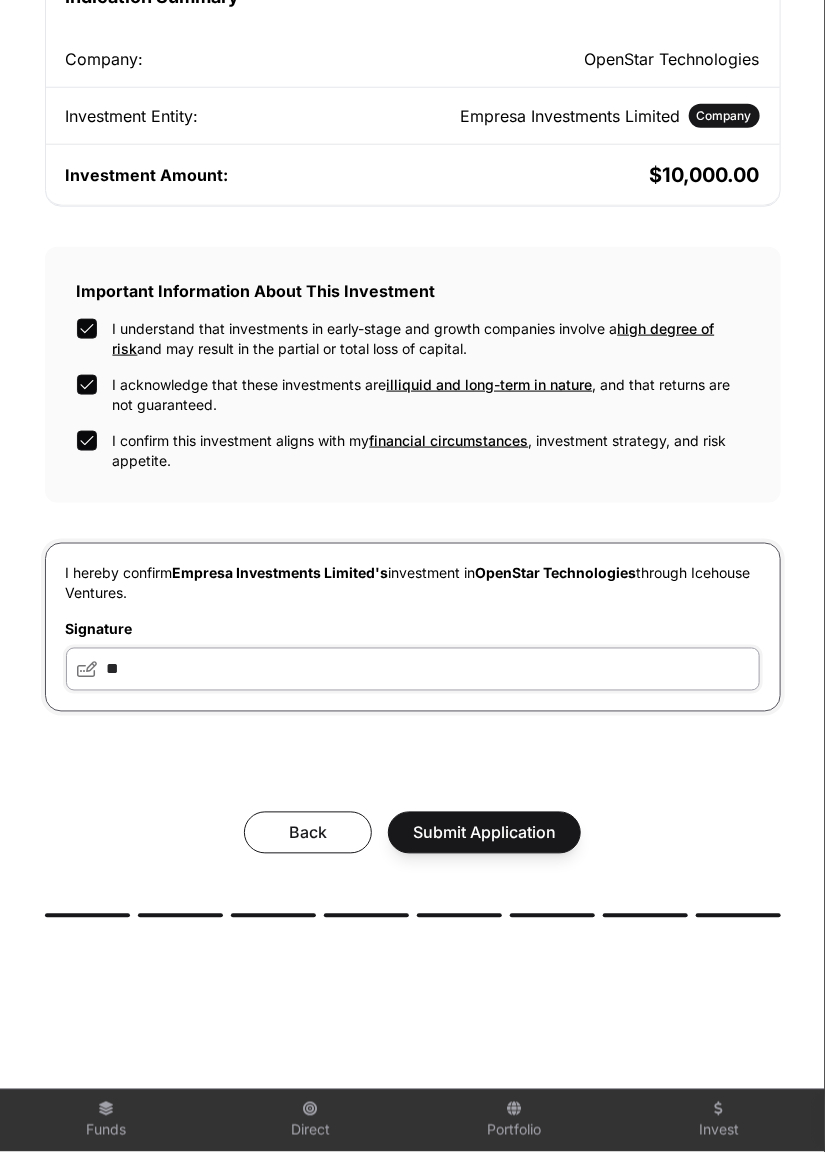 click on "**" 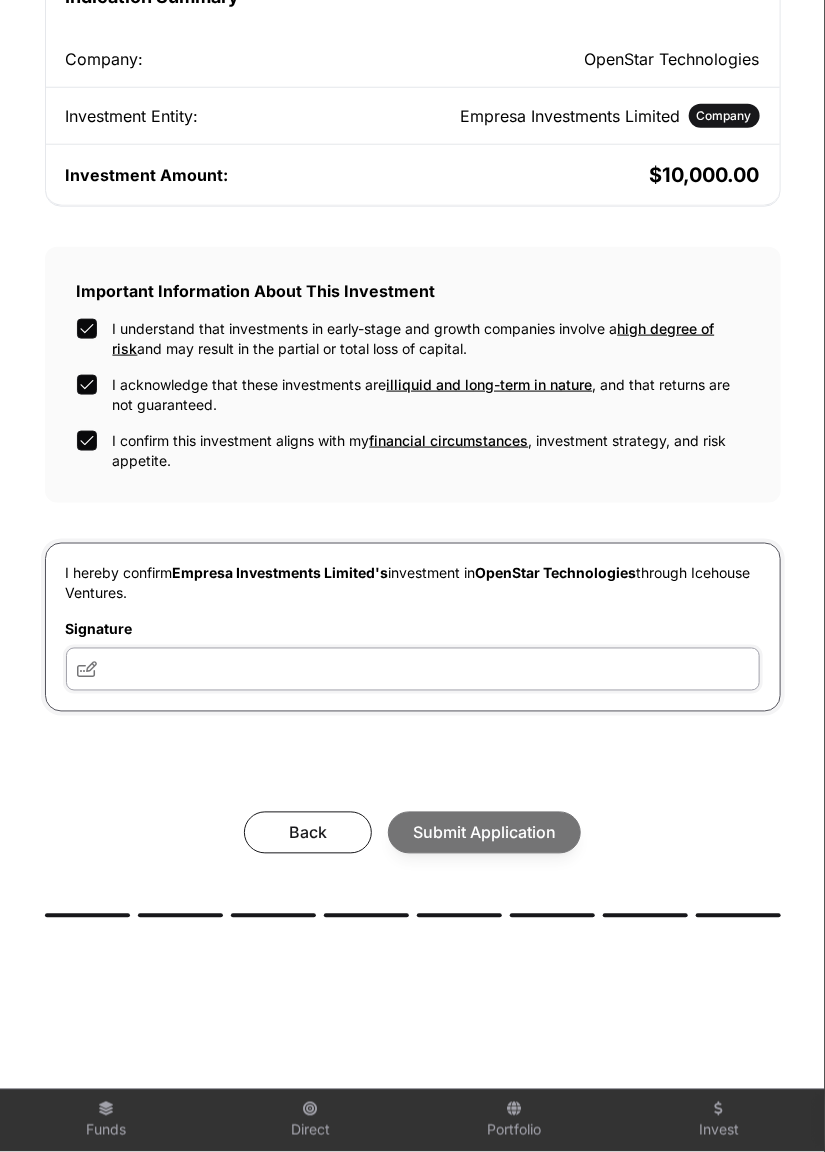 click 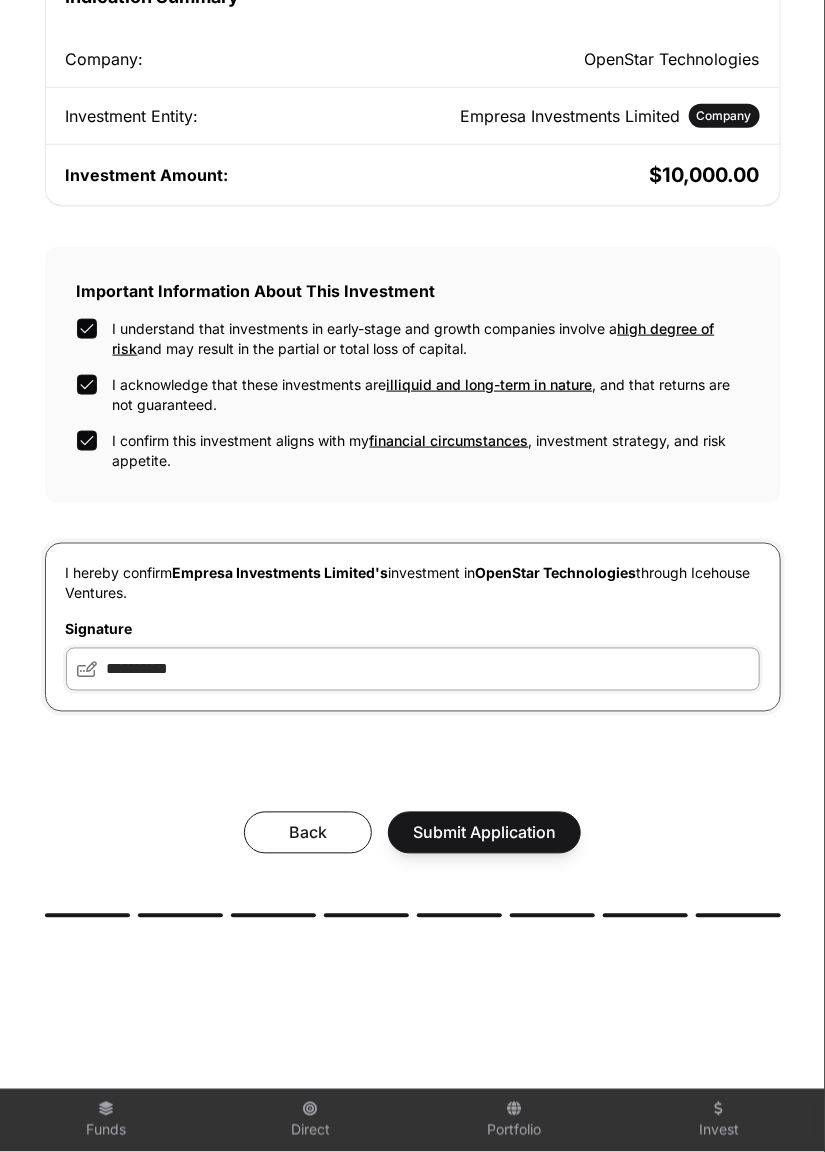 click on "*********" 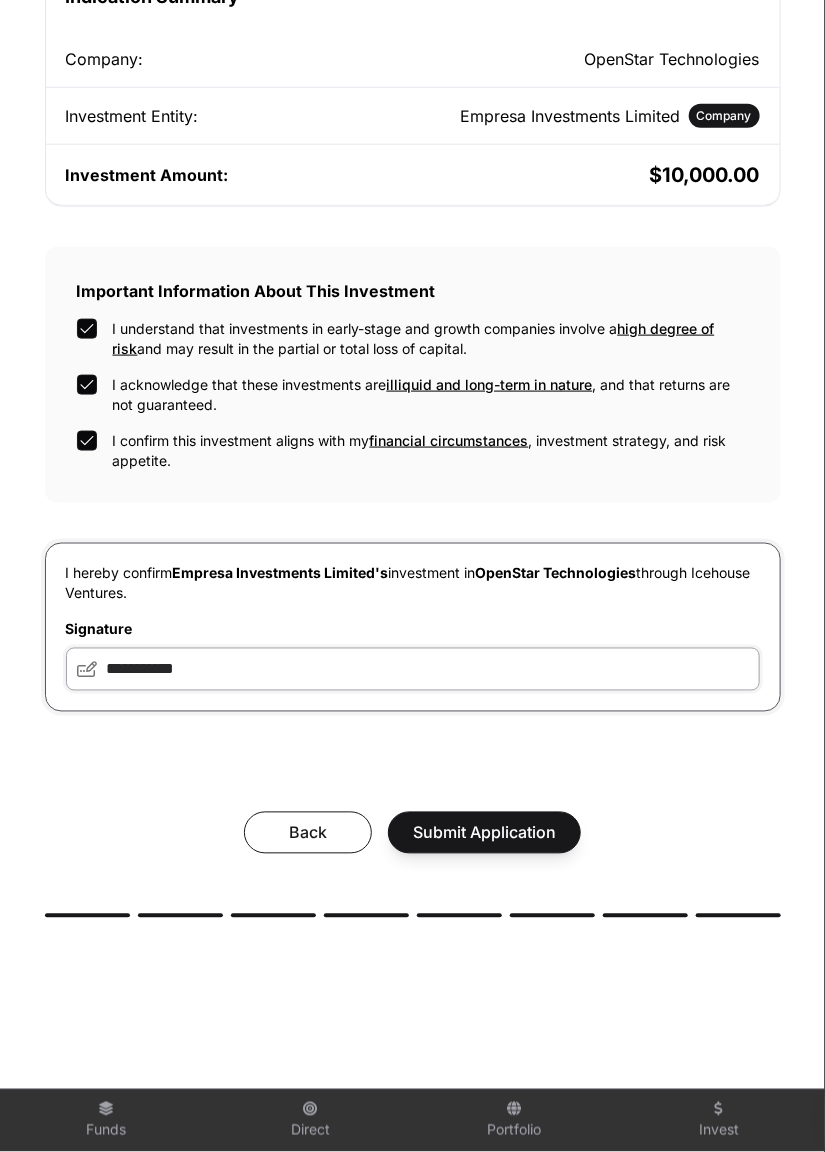 type on "**********" 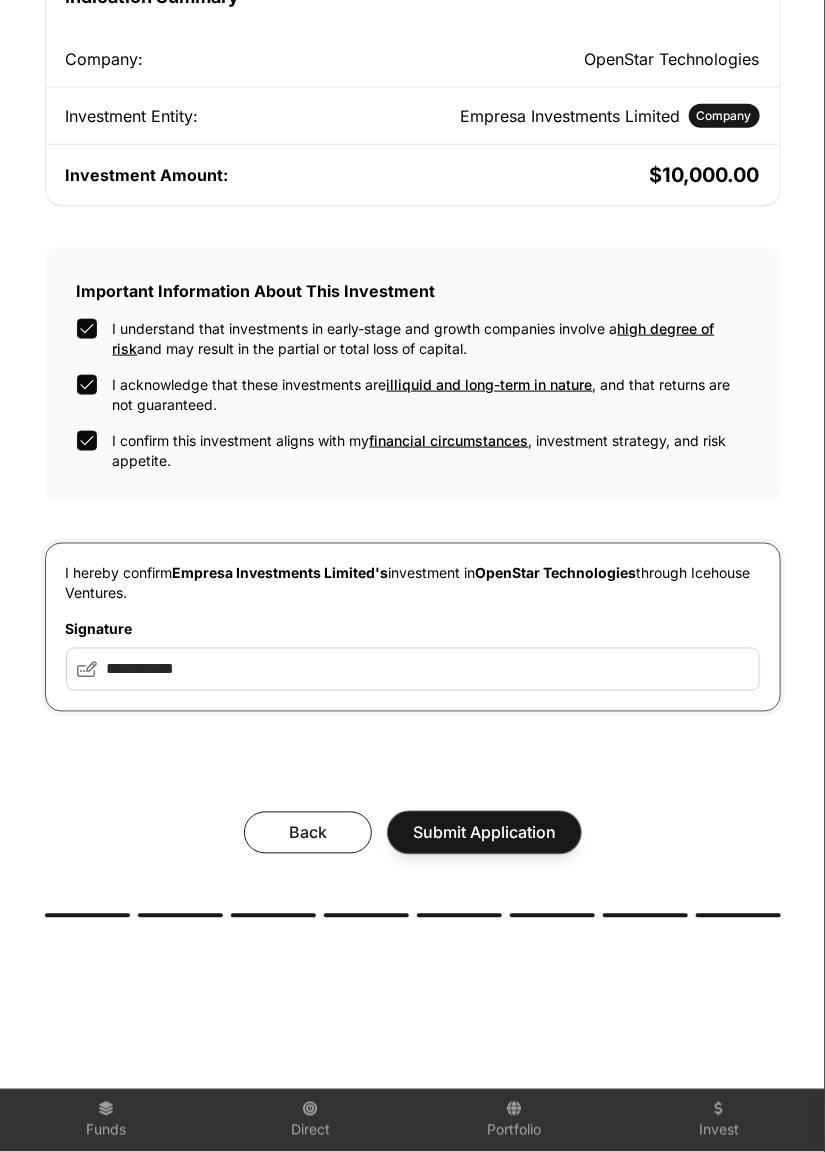 click on "Submit Application" 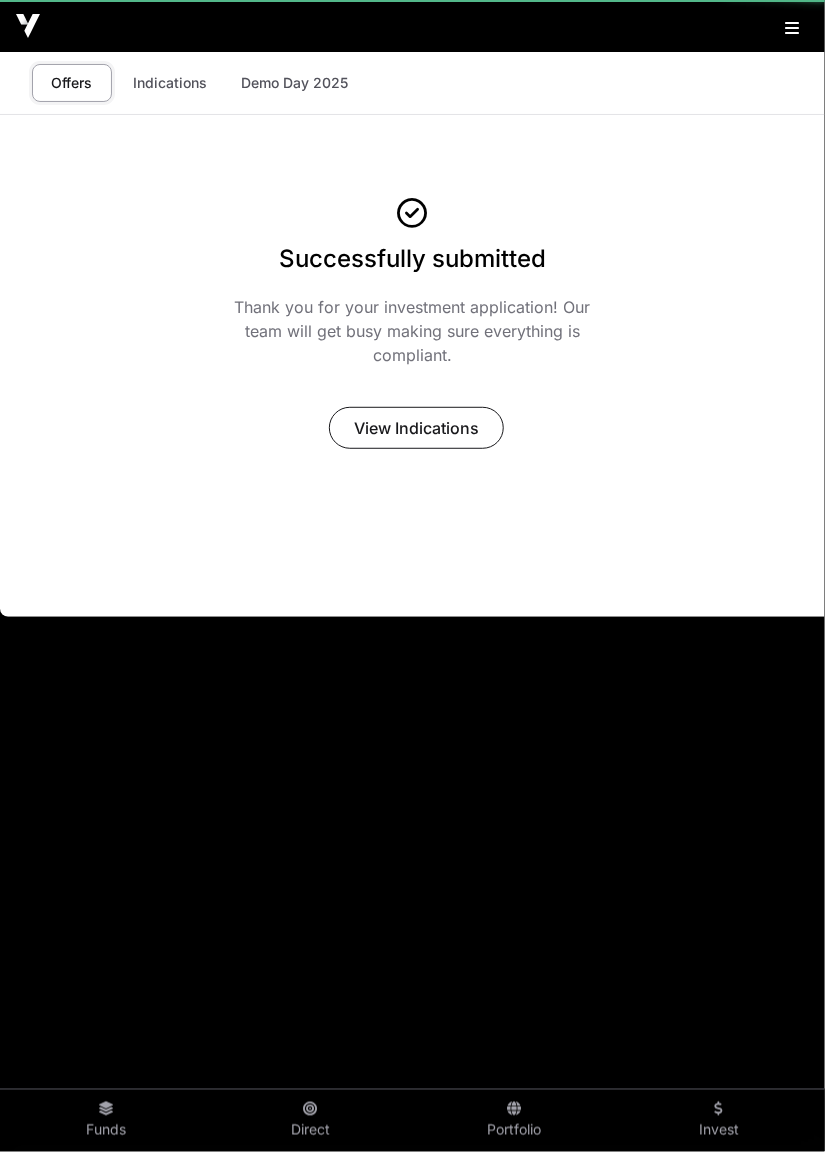 scroll, scrollTop: 0, scrollLeft: 0, axis: both 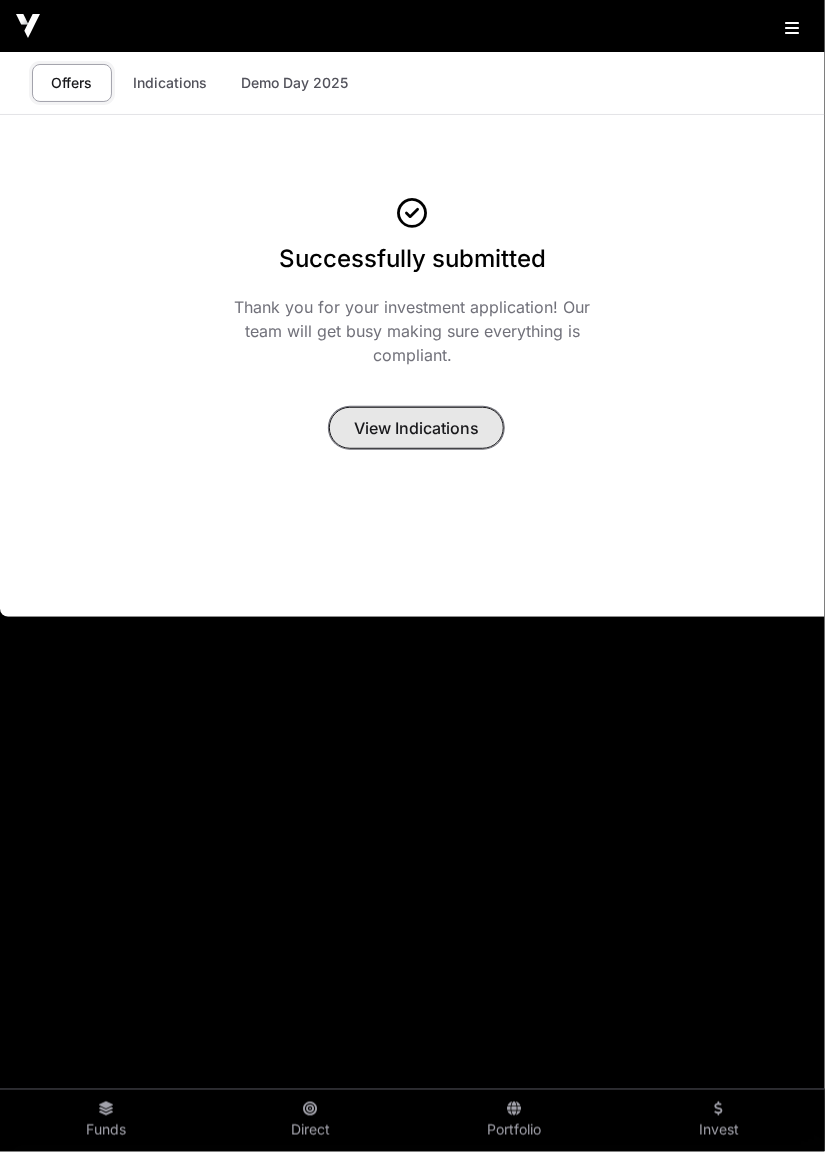 click on "View Indications" 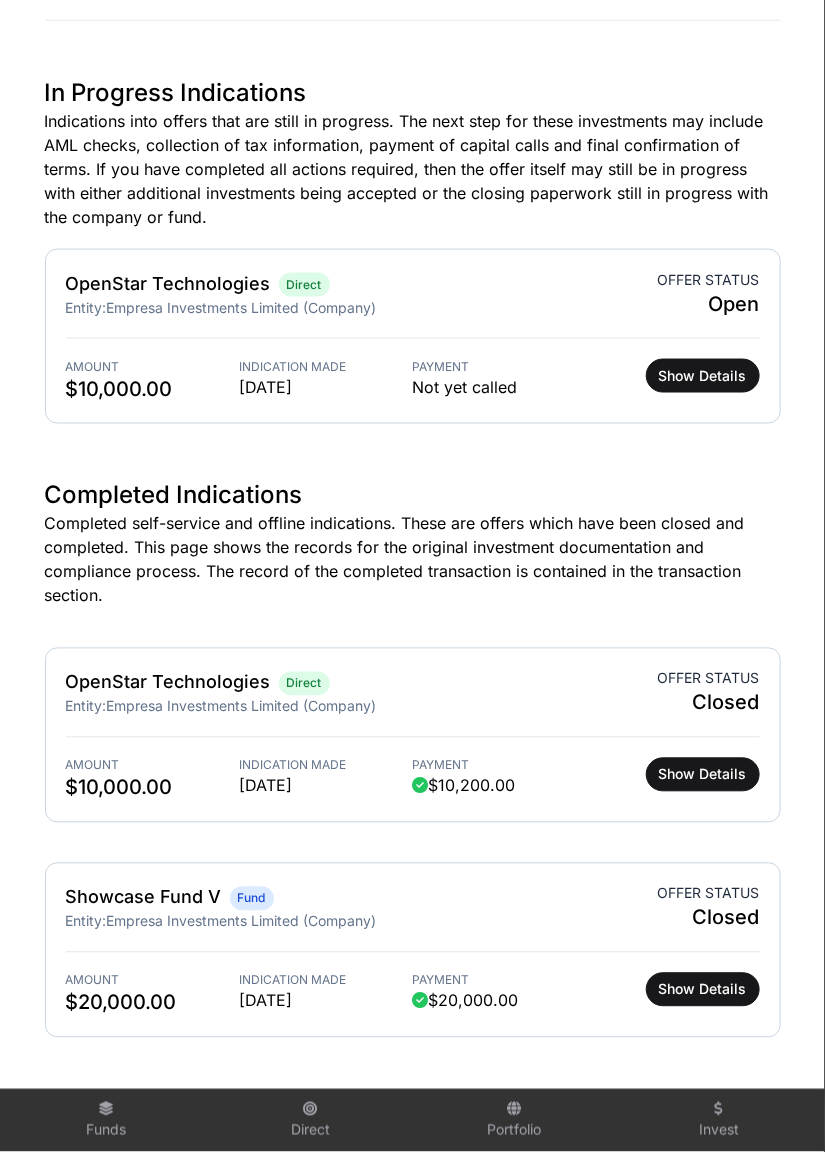 scroll, scrollTop: 614, scrollLeft: 0, axis: vertical 